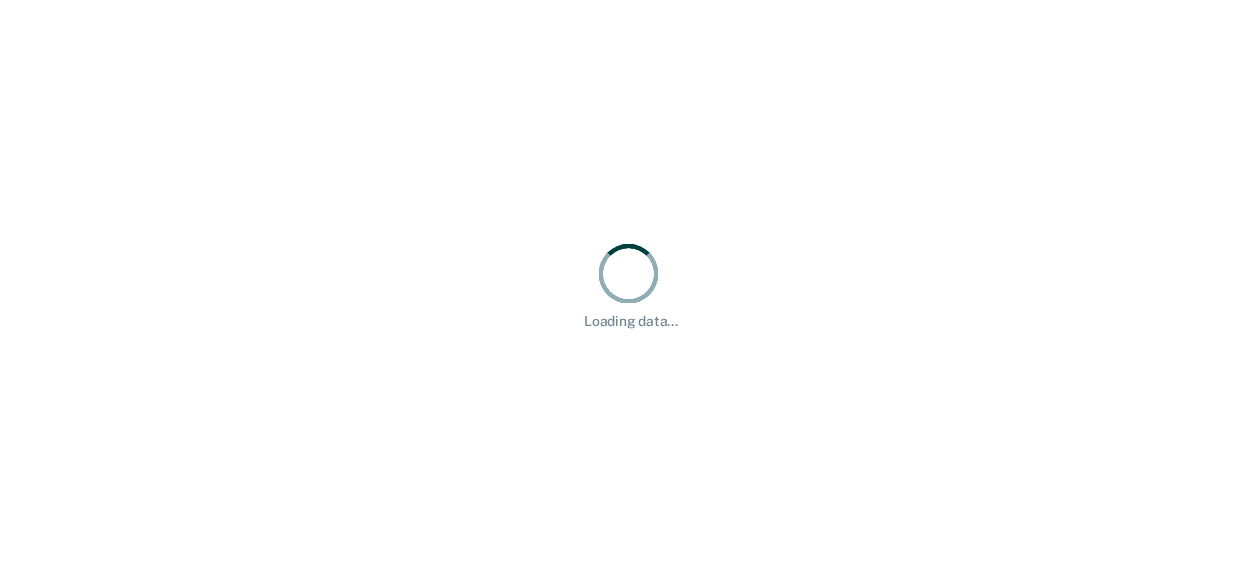 scroll, scrollTop: 0, scrollLeft: 0, axis: both 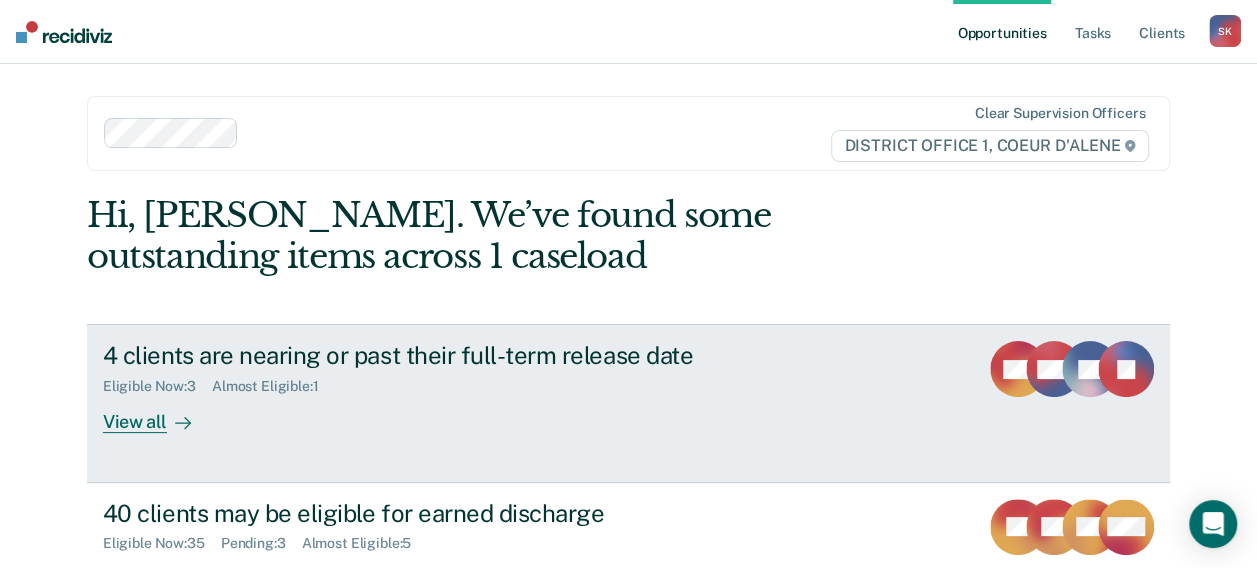 click 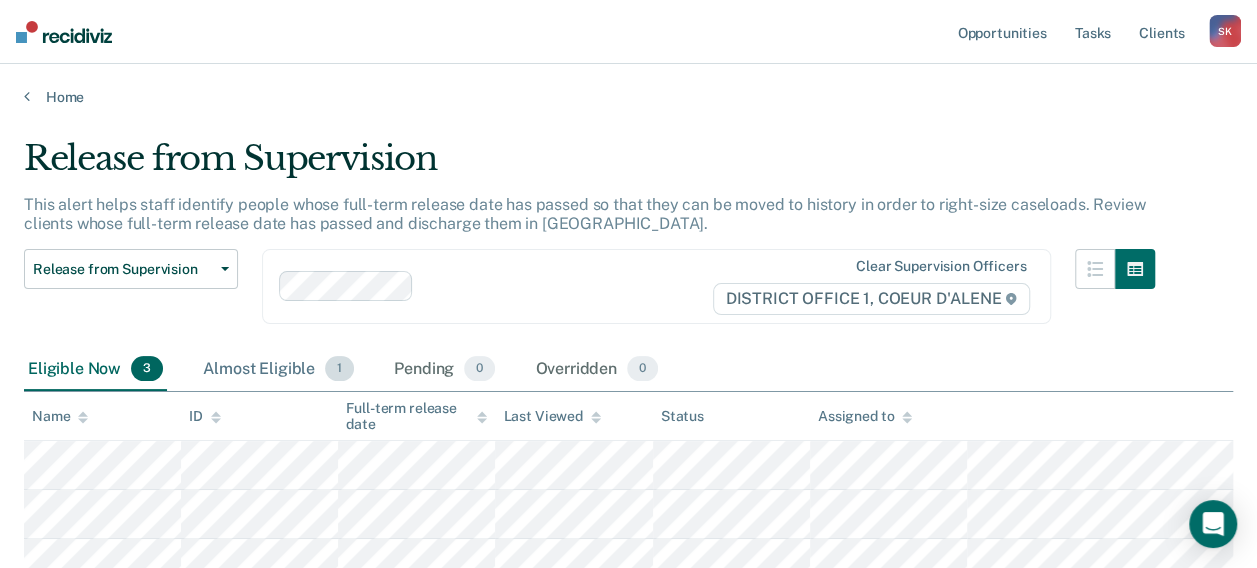 click on "Almost Eligible 1" at bounding box center (278, 370) 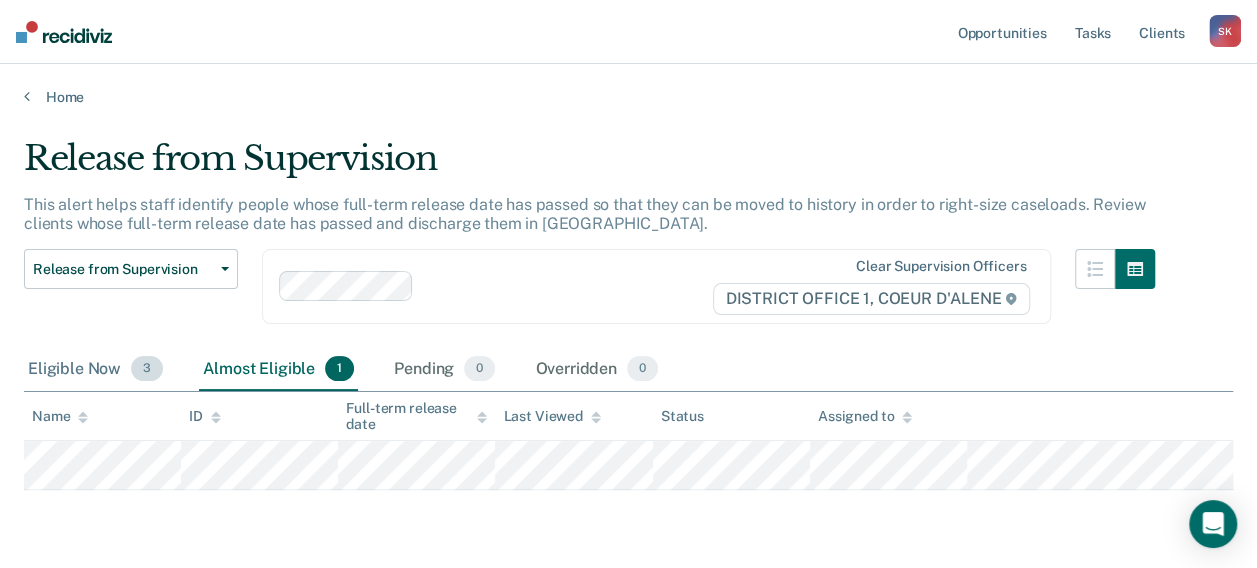 click on "Eligible Now 3" at bounding box center [95, 370] 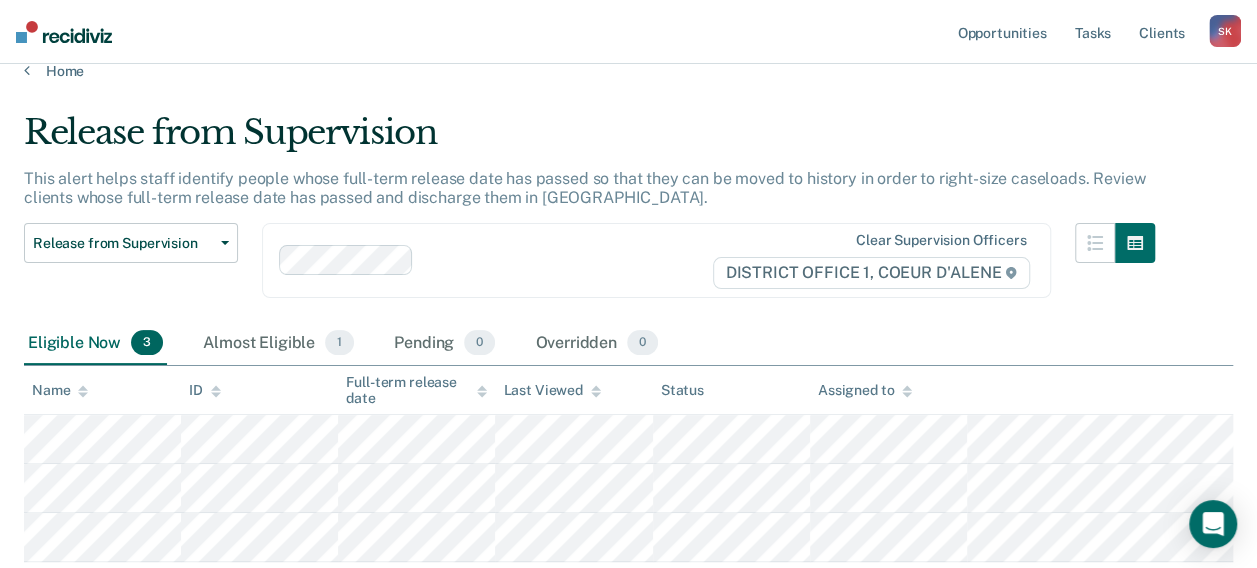 click on "Clear   supervision officers DISTRICT OFFICE 1, COEUR D'ALENE" at bounding box center (656, 260) 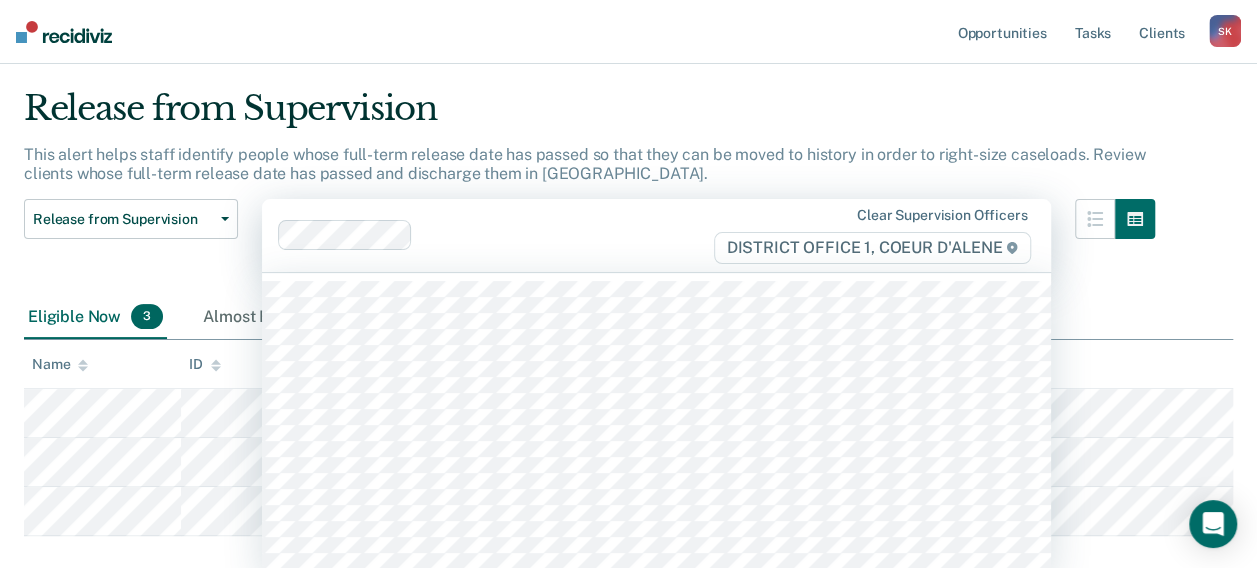 scroll, scrollTop: 55, scrollLeft: 0, axis: vertical 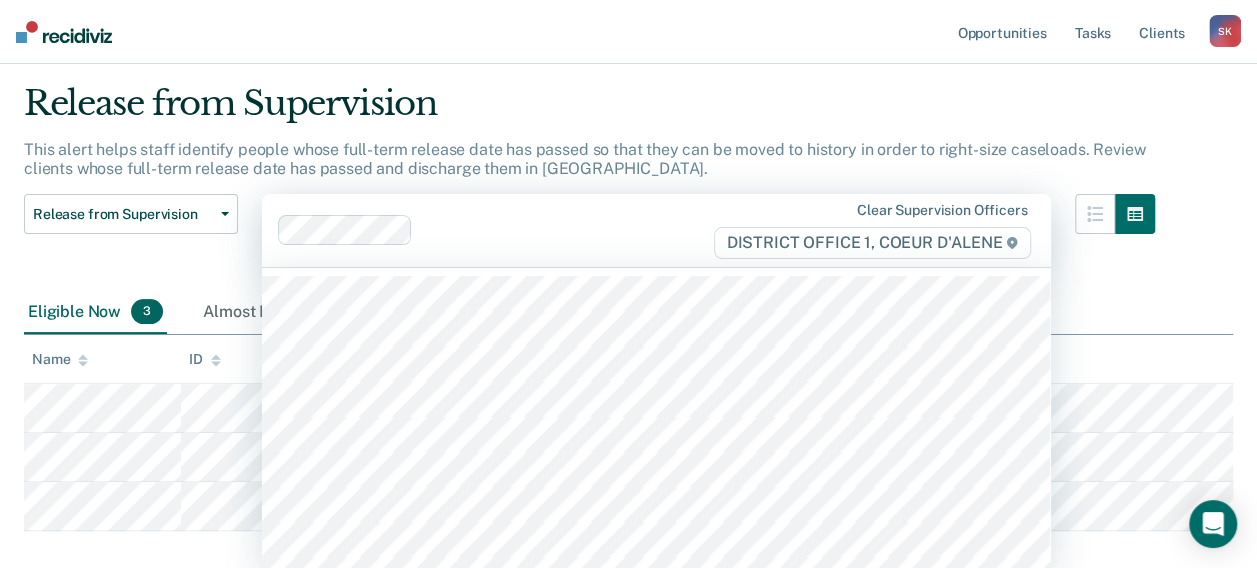 click on "Release from Supervision" at bounding box center (589, 111) 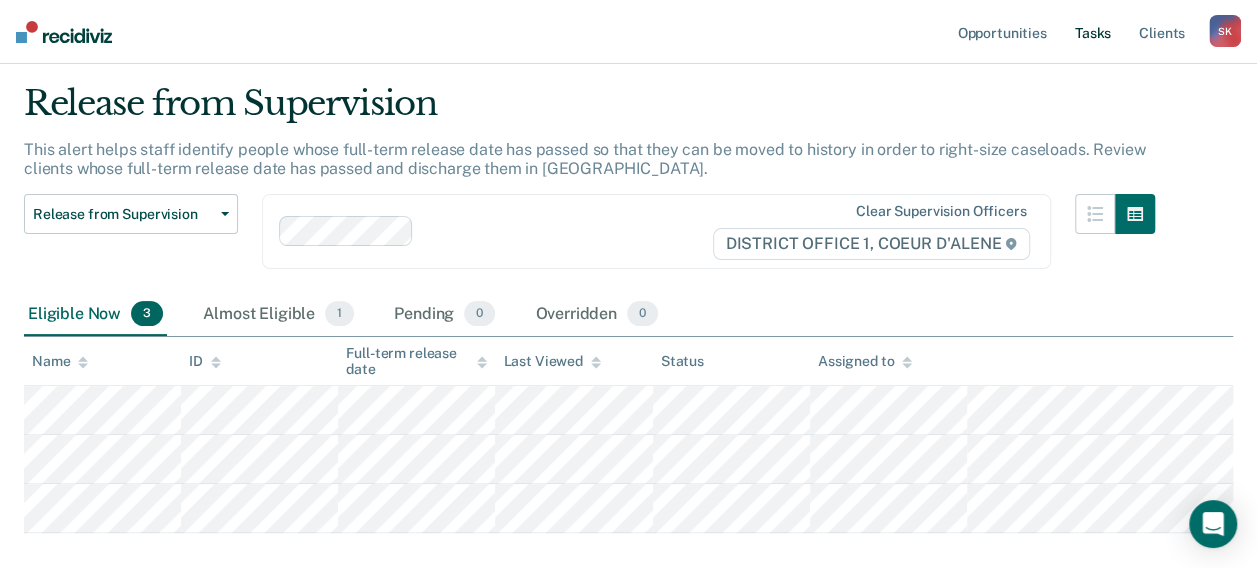 click on "Tasks" at bounding box center (1093, 32) 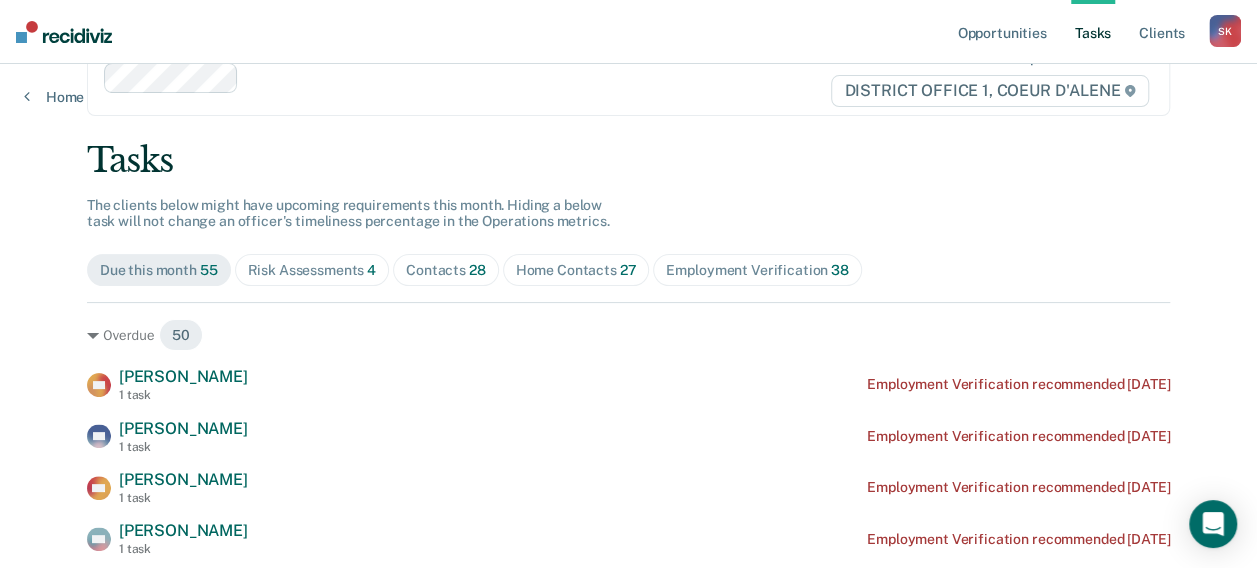 scroll, scrollTop: 0, scrollLeft: 0, axis: both 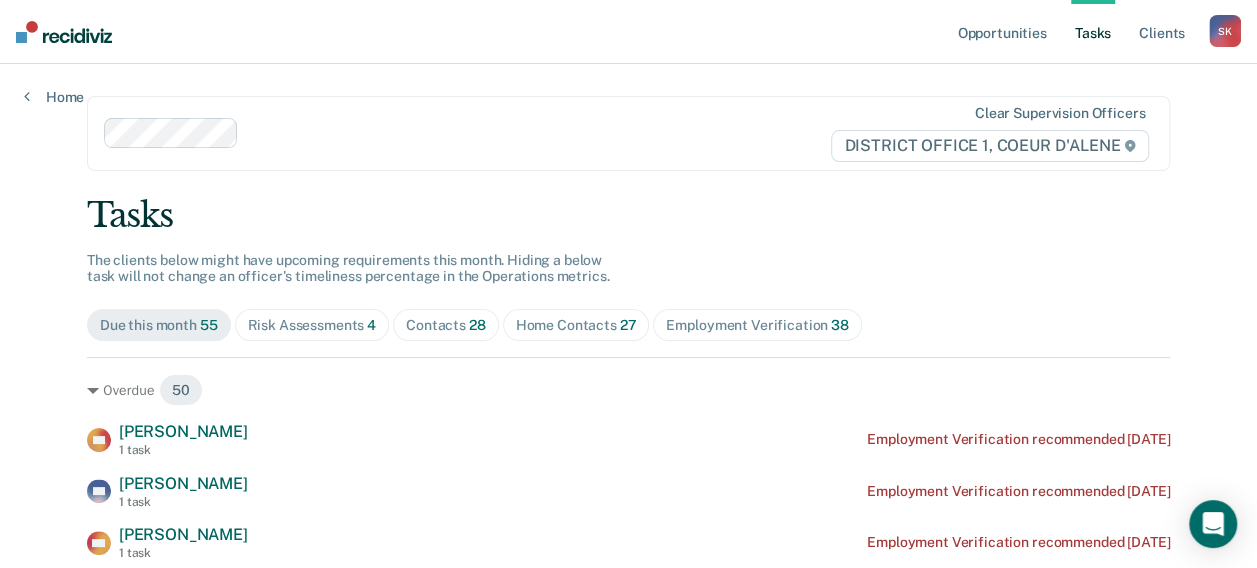 click on "Risk Assessments   4" at bounding box center [312, 325] 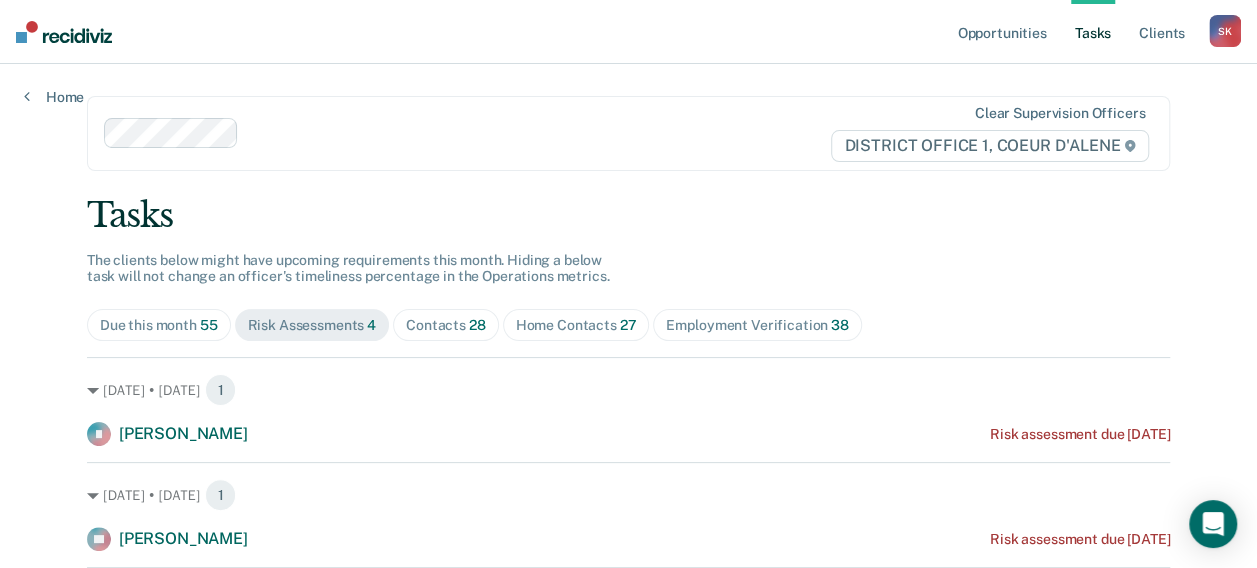 click on "Tasks" at bounding box center (628, 215) 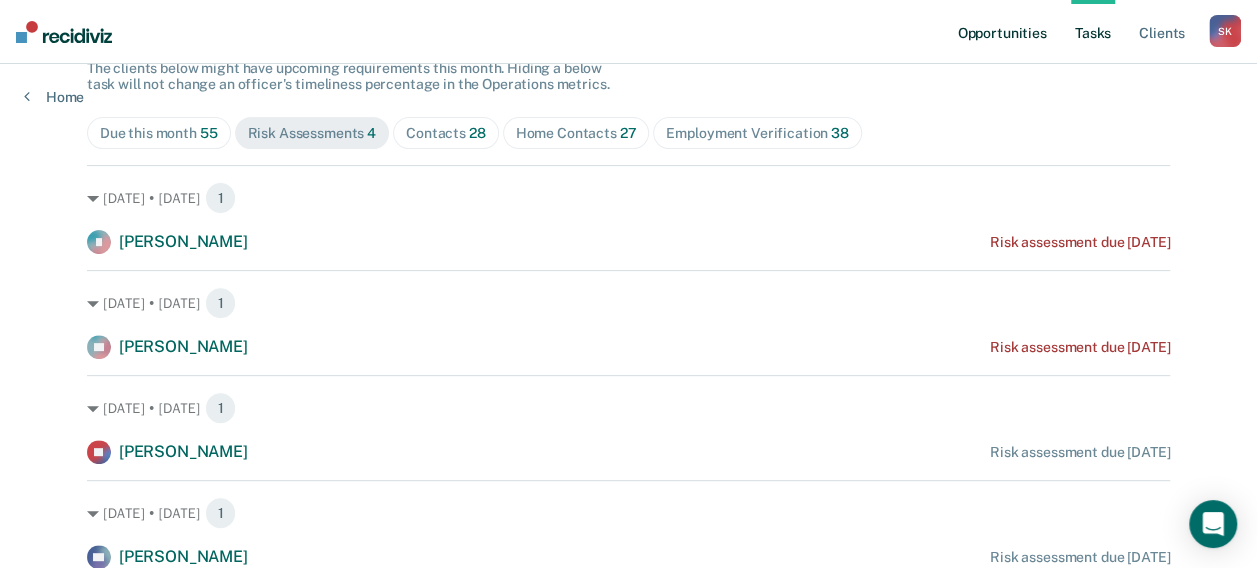 scroll, scrollTop: 152, scrollLeft: 0, axis: vertical 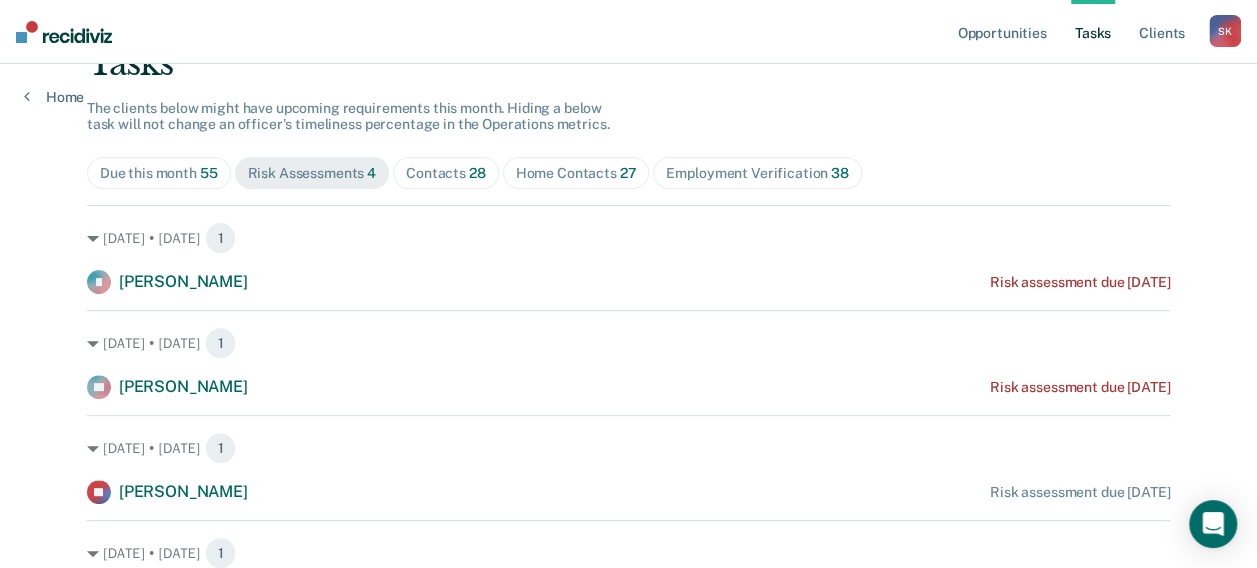 click on "Contacts   28" at bounding box center (446, 173) 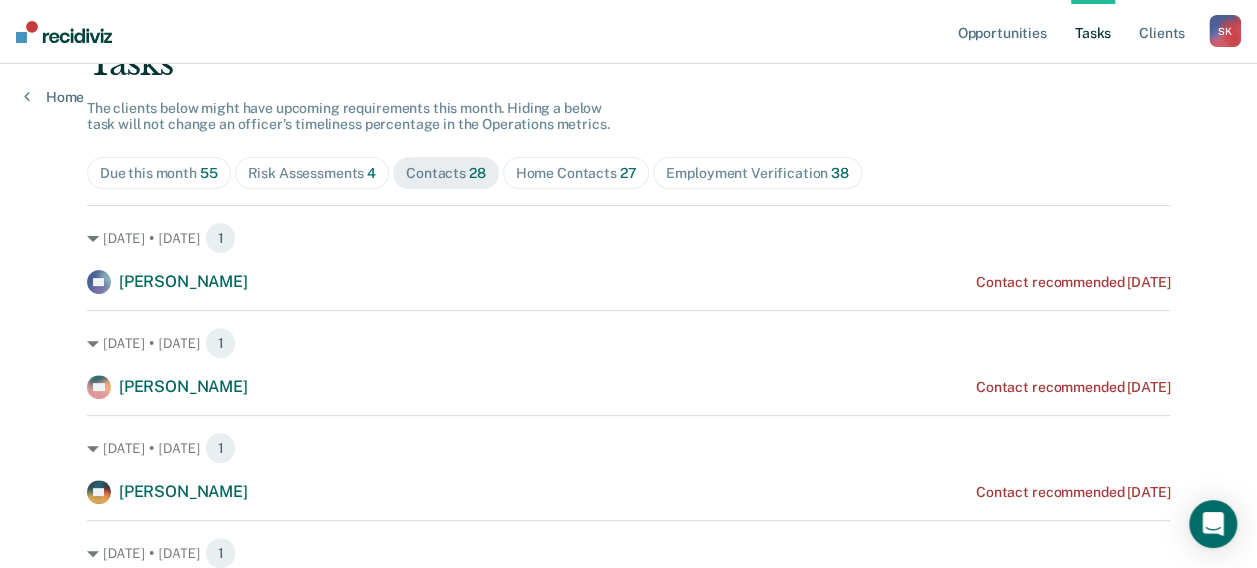 click on "Home Contacts   27" at bounding box center [576, 173] 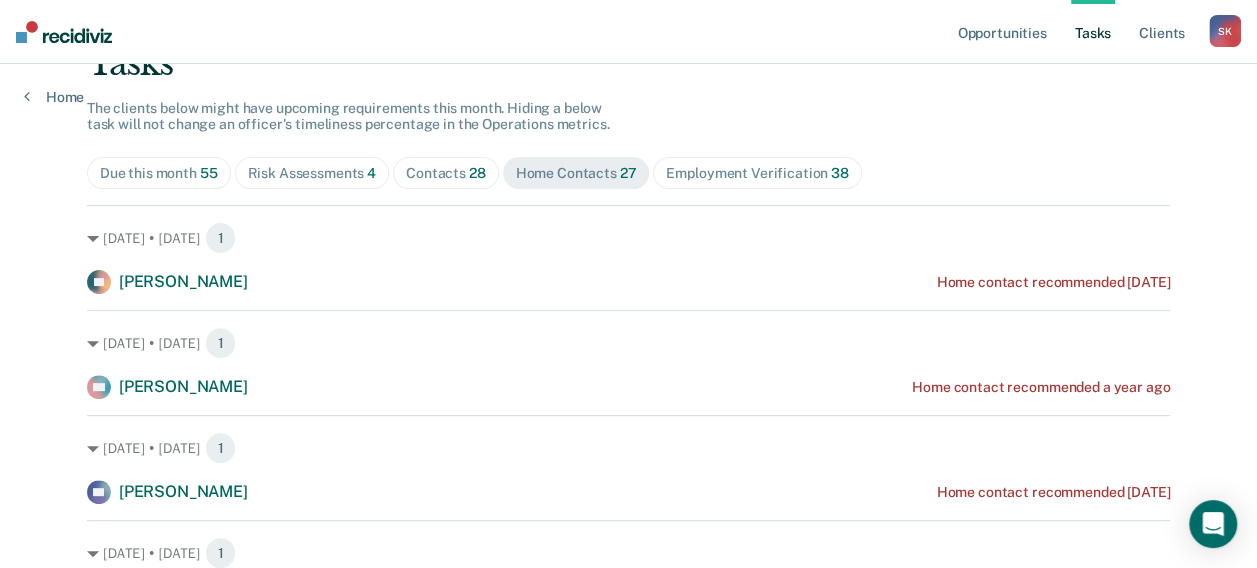 click on "Contacts   28" at bounding box center (446, 173) 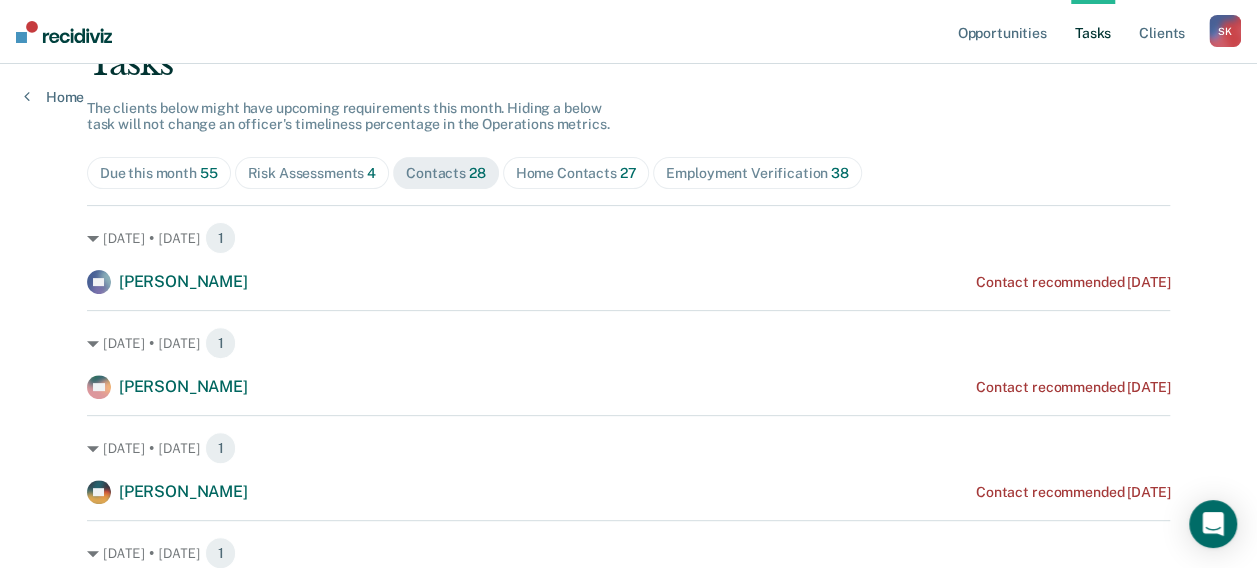 click on "Looks like you’re using Internet Explorer 11. For faster loading and a better experience, use Microsoft Edge, Google Chrome, or Firefox. × Opportunities Tasks Client s [PERSON_NAME], [PERSON_NAME] Profile How it works Log Out Home Clear   supervision officers DISTRICT OFFICE 1, COEUR D'ALENE   Tasks The clients below might have upcoming requirements this month. Hiding a below task will not change an officer's timeliness percentage in the Operations metrics. Due this month   55 Risk Assessments   4 Contacts   28 Home Contacts   27 Employment Verification   38   [DATE] • [DATE]   1 CP [PERSON_NAME] Contact recommended [DATE]   [DATE] • [DATE]   1 BG [PERSON_NAME] Contact recommended [DATE]   [DATE] • [DATE]   1 BB [PERSON_NAME] Contact recommended [DATE]   [DATE] • [DATE]   1 [PERSON_NAME] Contact recommended [DATE]   [DATE] • [DATE]   1 [PERSON_NAME] Contact recommended [DATE]   [DATE] • [DATE]   1 MD [PERSON_NAME]     1 SA [PERSON_NAME]" at bounding box center (628, 132) 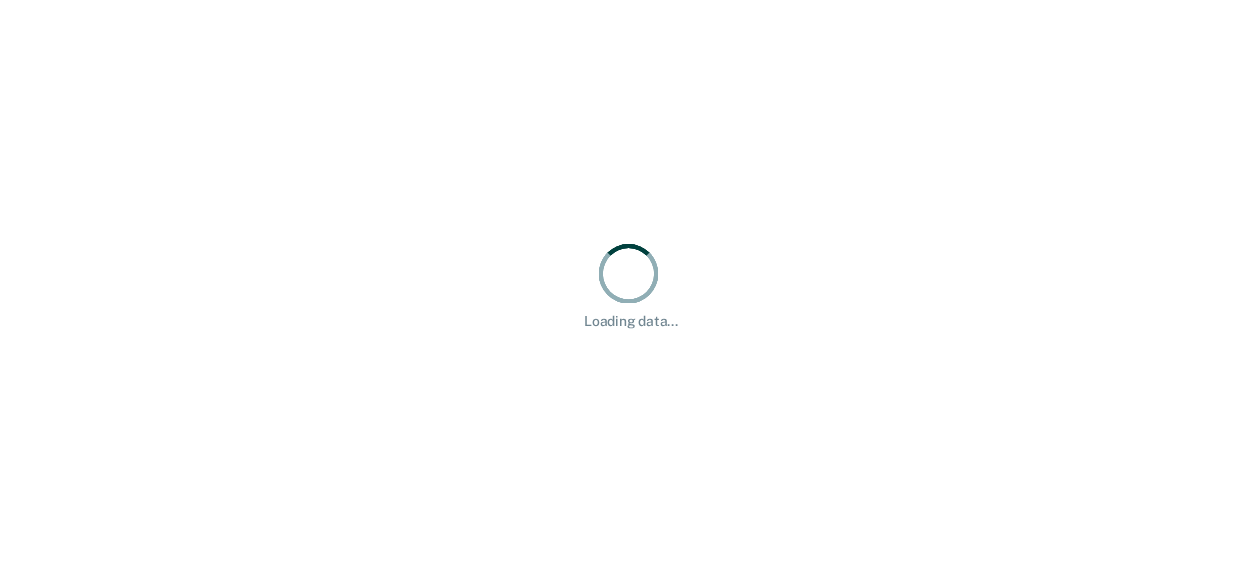 scroll, scrollTop: 0, scrollLeft: 0, axis: both 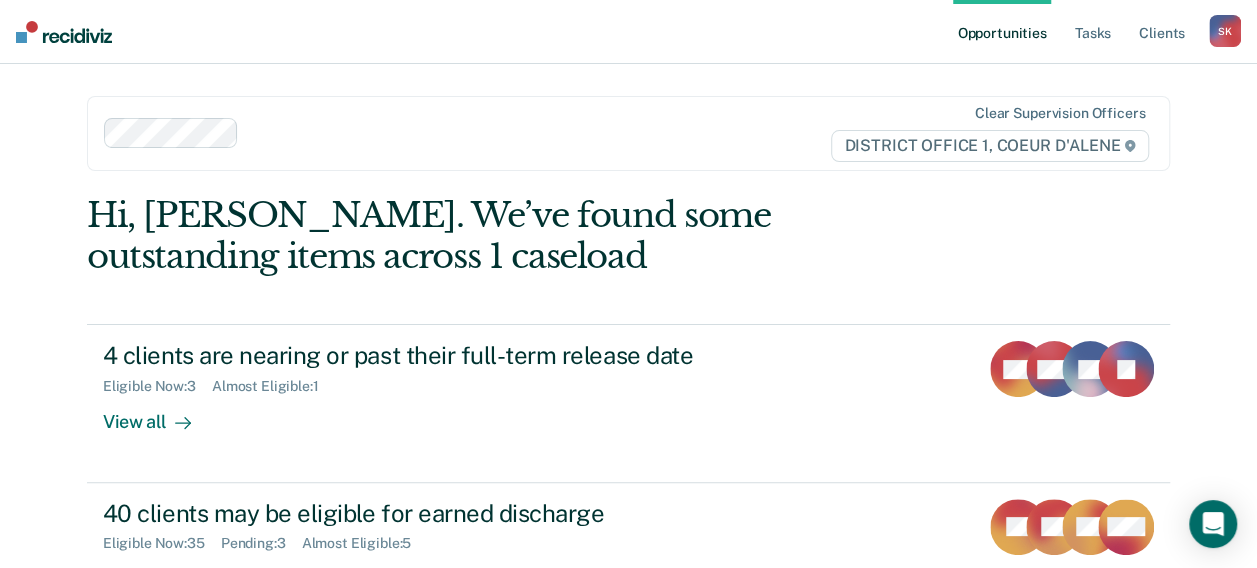 click on "Opportunities Tasks Client s [PERSON_NAME], [PERSON_NAME] Profile How it works Log Out" at bounding box center (628, 32) 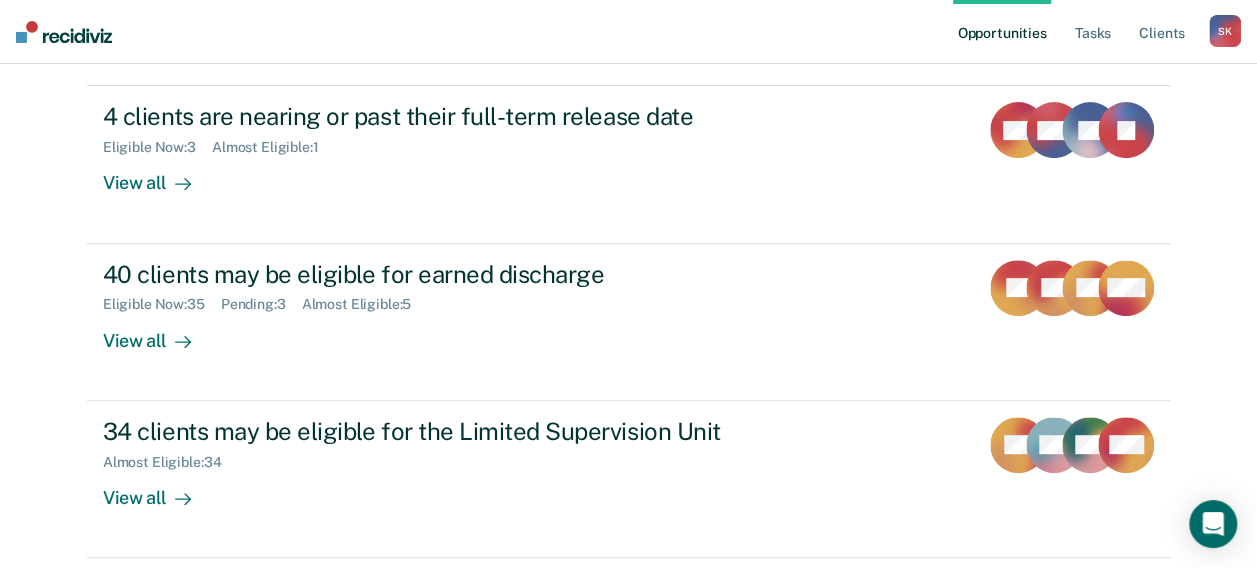 scroll, scrollTop: 240, scrollLeft: 0, axis: vertical 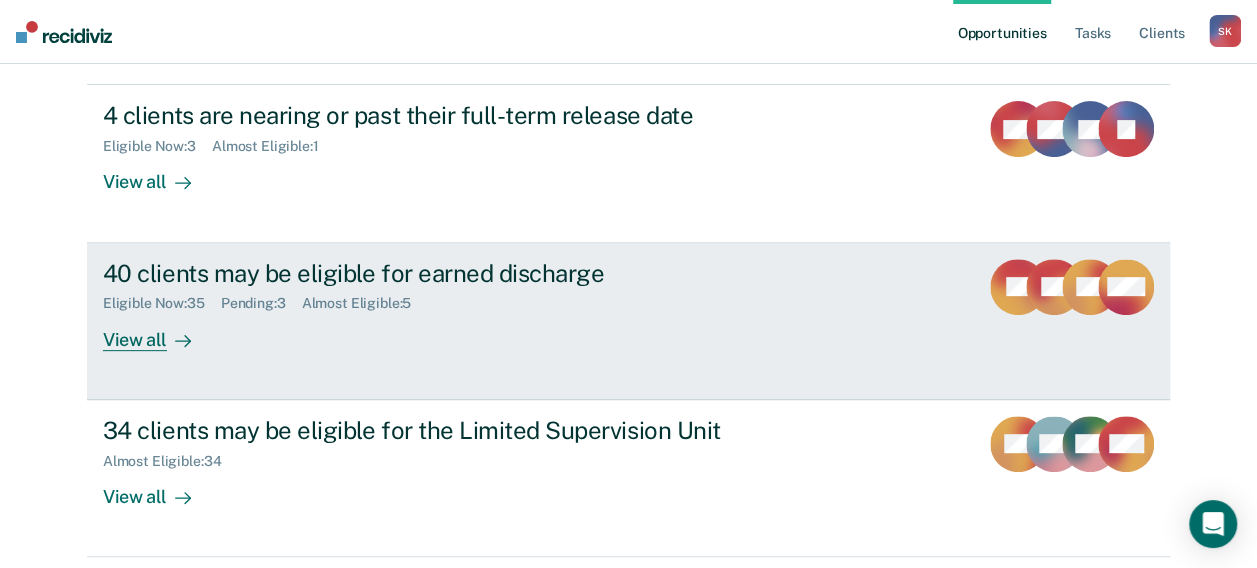 click on "40 clients may be eligible for earned discharge Eligible Now :  35 Pending :  3 Almost Eligible :  5 View all   JM GV CN + 37" at bounding box center [628, 321] 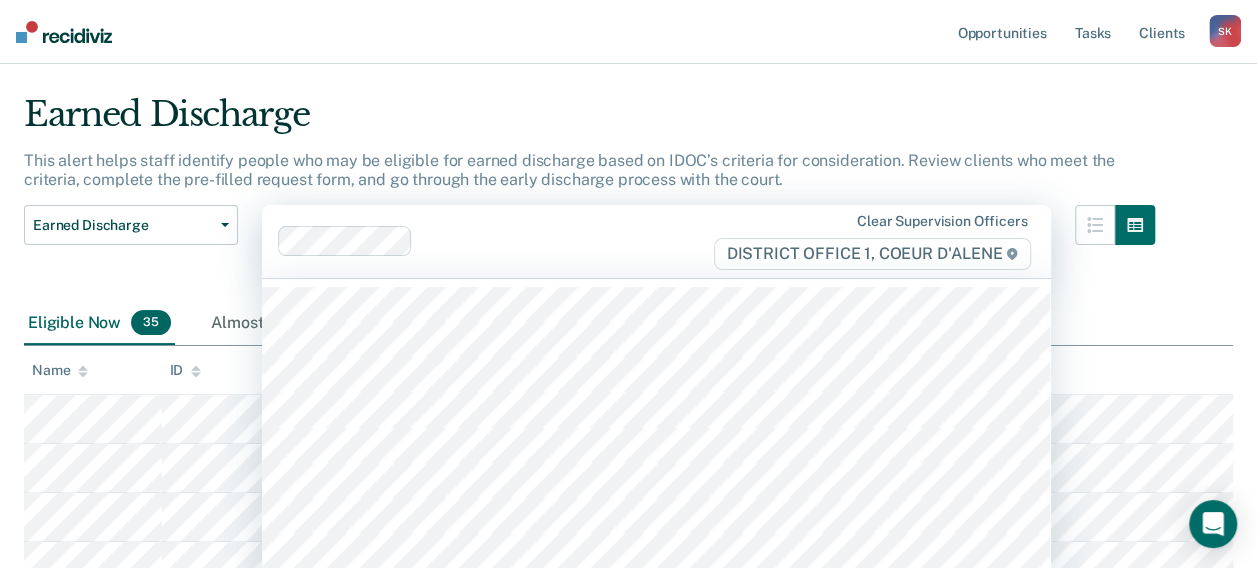 click on "Clear   supervision officers DISTRICT OFFICE 1, COEUR D'ALENE" at bounding box center [656, 241] 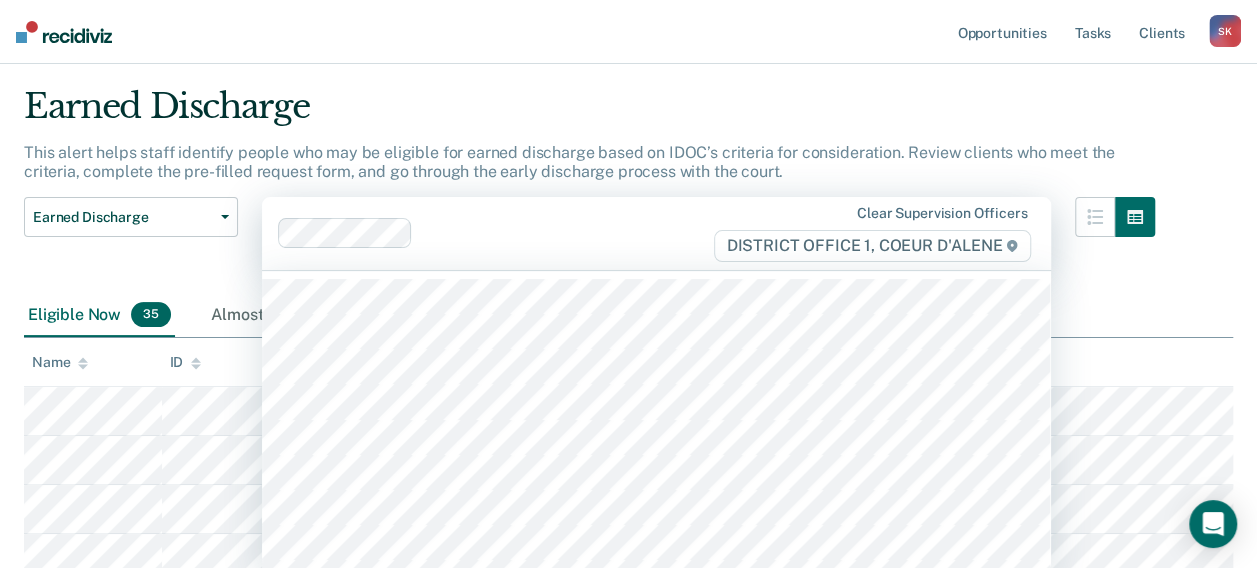 scroll, scrollTop: 55, scrollLeft: 0, axis: vertical 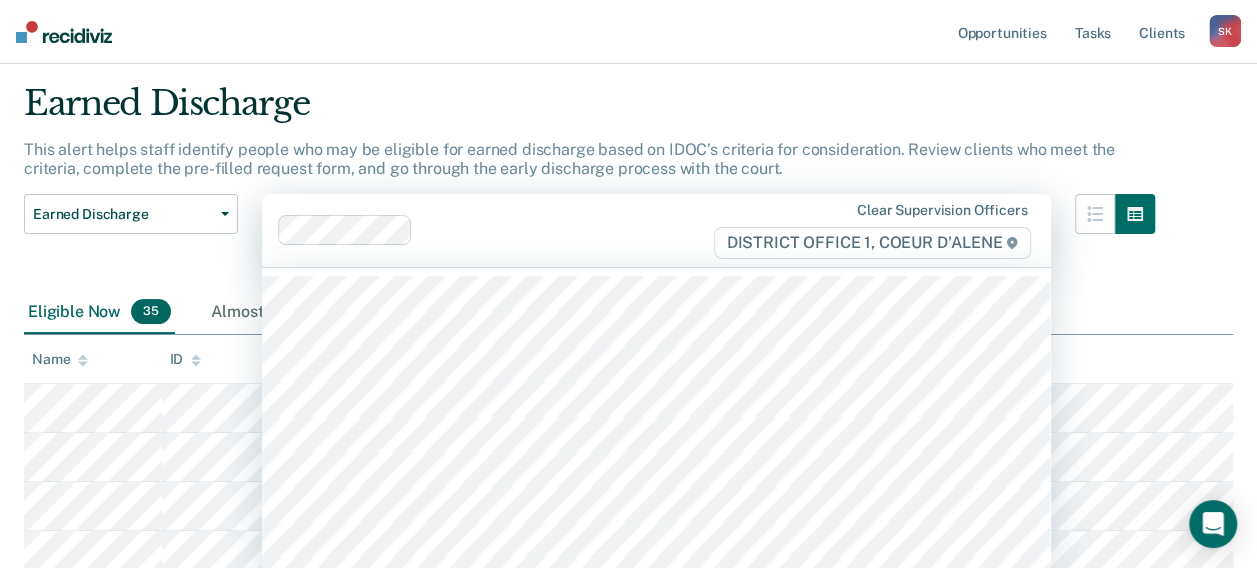 click on "Earned Discharge" at bounding box center (589, 111) 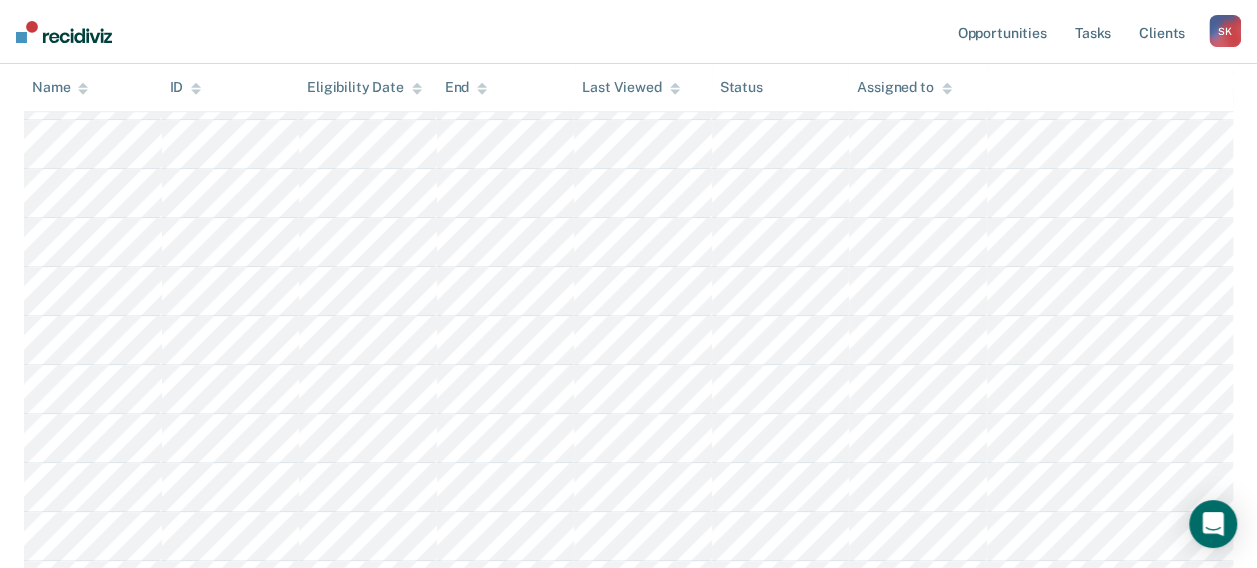 scroll, scrollTop: 775, scrollLeft: 0, axis: vertical 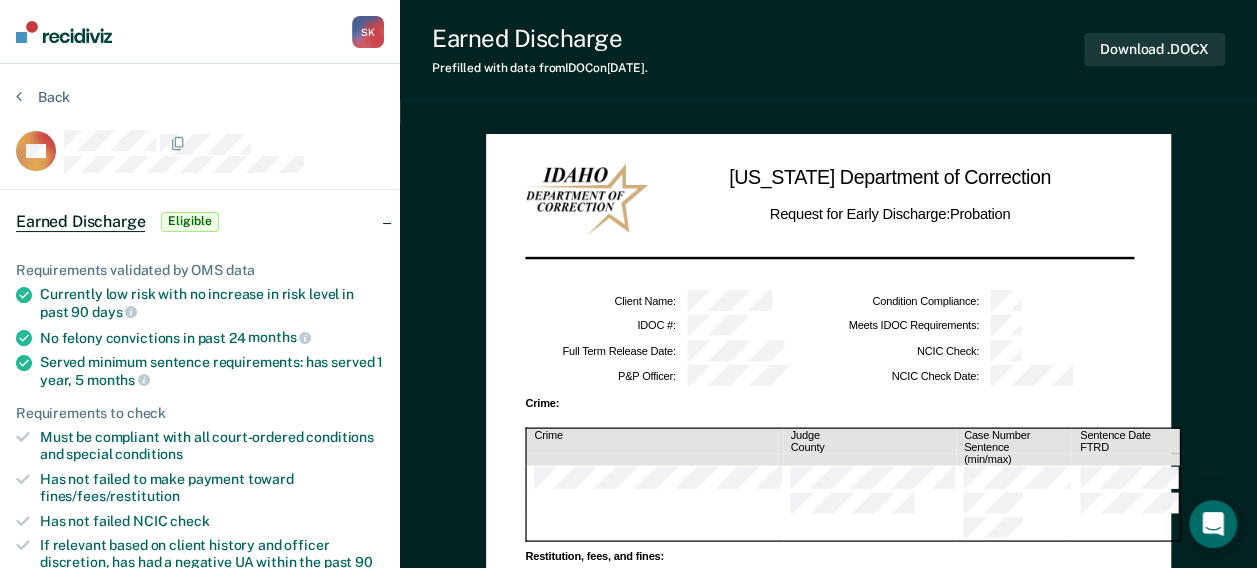 click on "Earned Discharge Prefilled with data from  IDOC  on  07-14-2025 .  Download .DOCX" at bounding box center [828, 50] 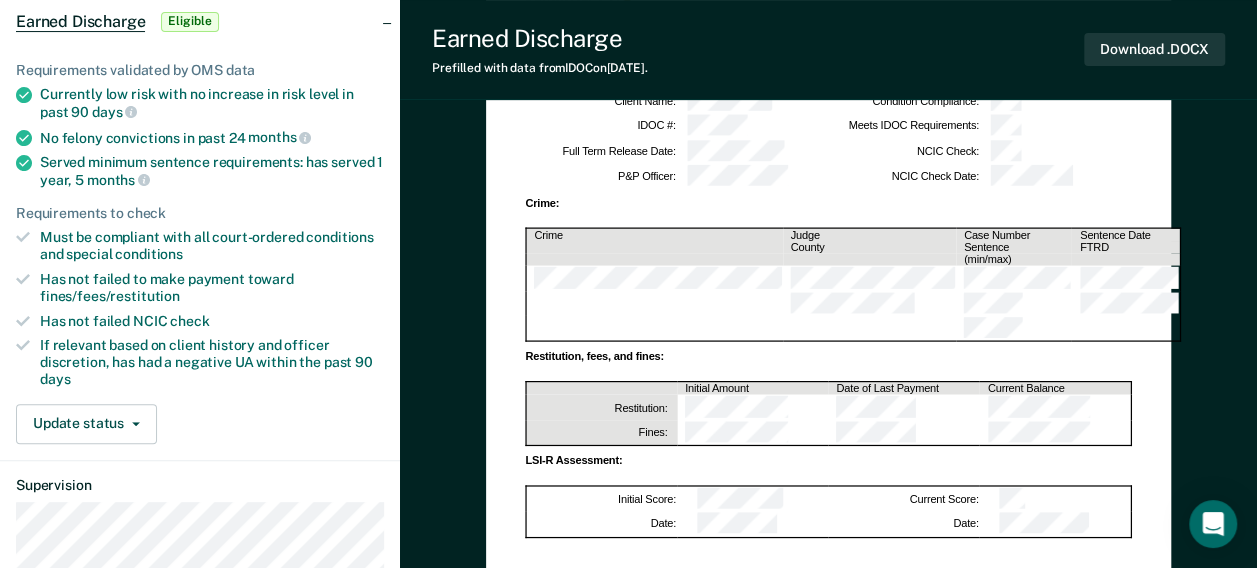 scroll, scrollTop: 240, scrollLeft: 0, axis: vertical 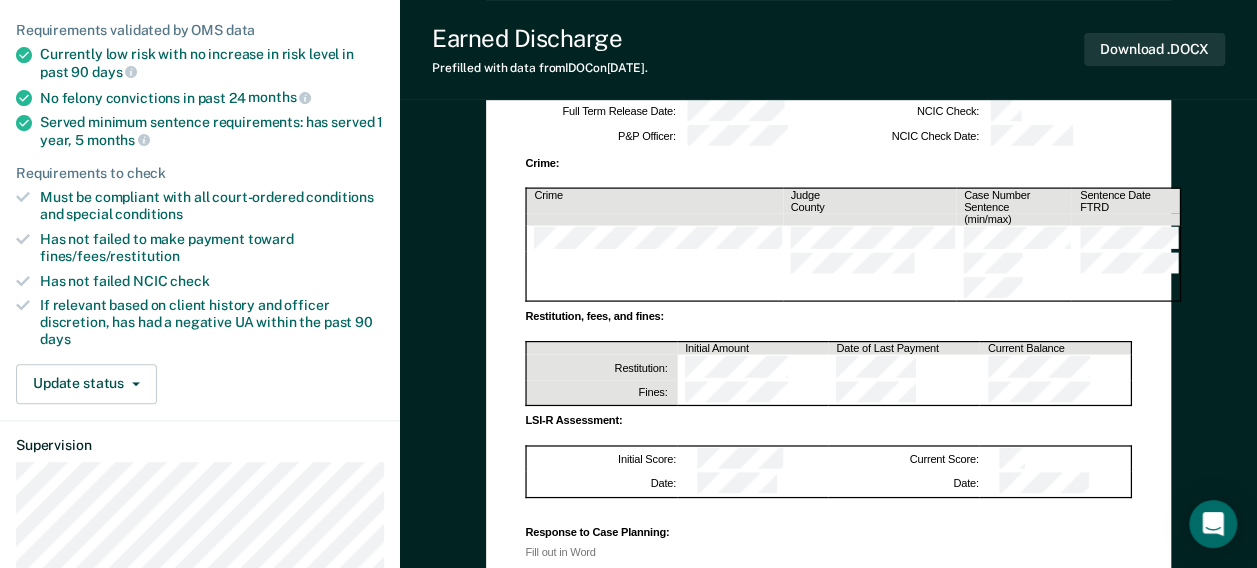 click on "Idaho Department of Correction Request for Early Discharge:  Probation Client Name : Condition Compliance : IDOC # : Meets IDOC Requirements : Full Term Release Date : NCIC Check : P&P Officer : NCIC Check Date : Crime: Crime Judge Case Number Sentence Date County Sentence FTRD (min/max) Restitution, fees, and fines: Initial Amount Date of Last Payment Current Balance Restitution: Fines: LSI-R Assessment: Initial Score: Current Score: Date: Date: Response to Case Planning: Fill out in Word Request Narrative: Fill out in Word Attachments: Fill out in Word I declare under penalty of perjury pursuant to the law of the State of Idaho that the foregoing is true and correct. Date Signature of  Probation & Parole Officer Approved: Date Signature of  IDOC District Manager/Designee Filed with the Court and copies provided to: Defendant/Defense Counsel Prosecutor Judge (Courtesy Copy)" at bounding box center (828, 528) 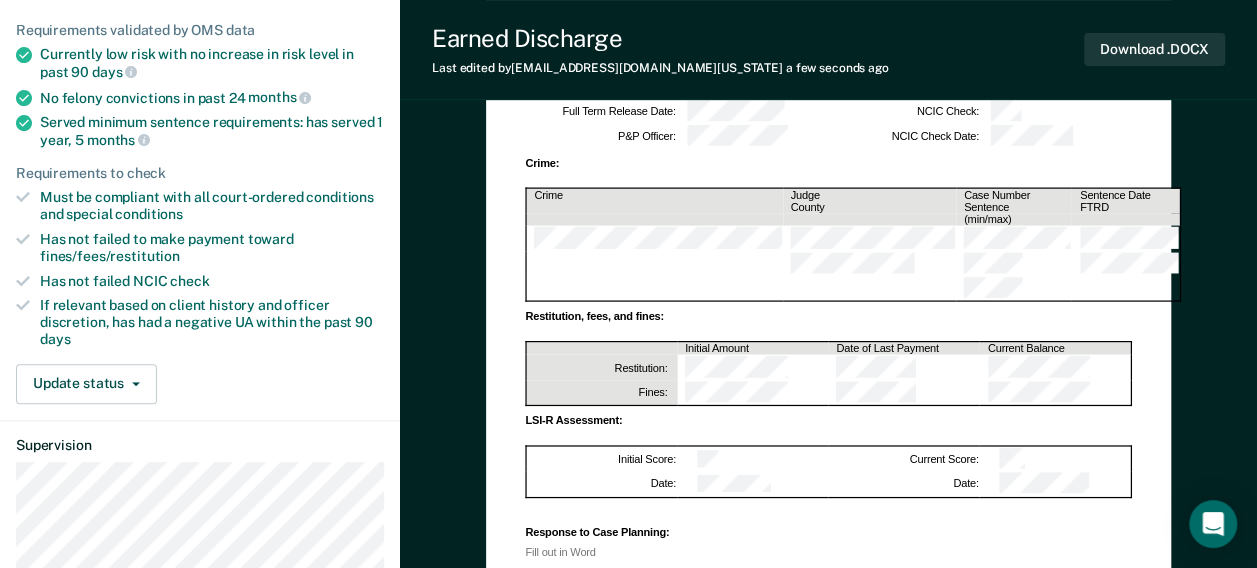 click at bounding box center (853, 238) 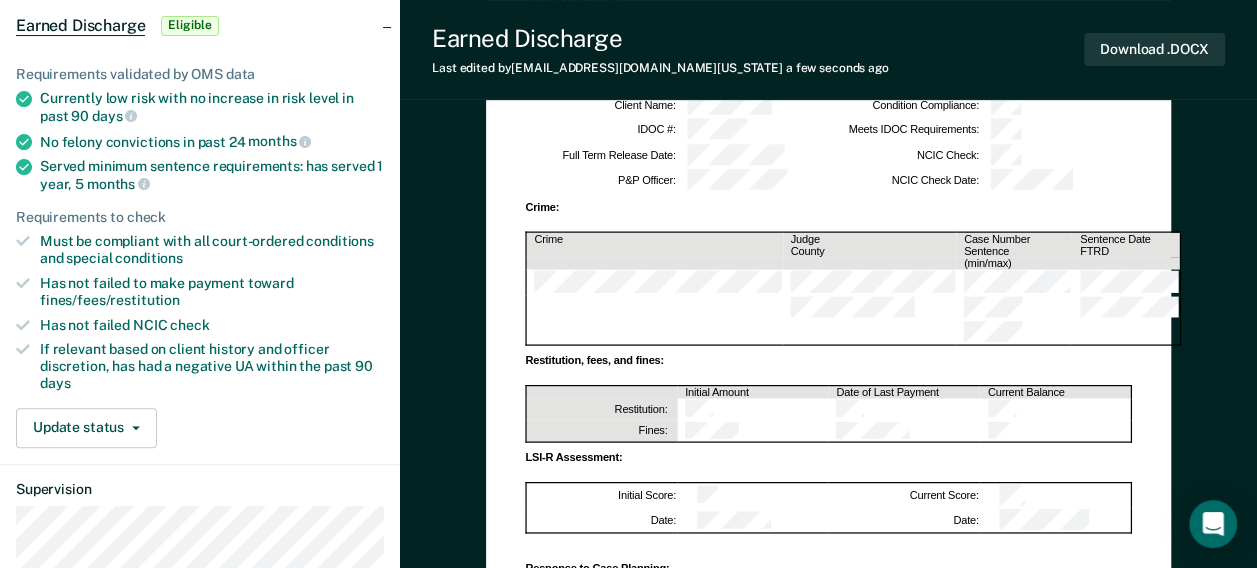 scroll, scrollTop: 94, scrollLeft: 0, axis: vertical 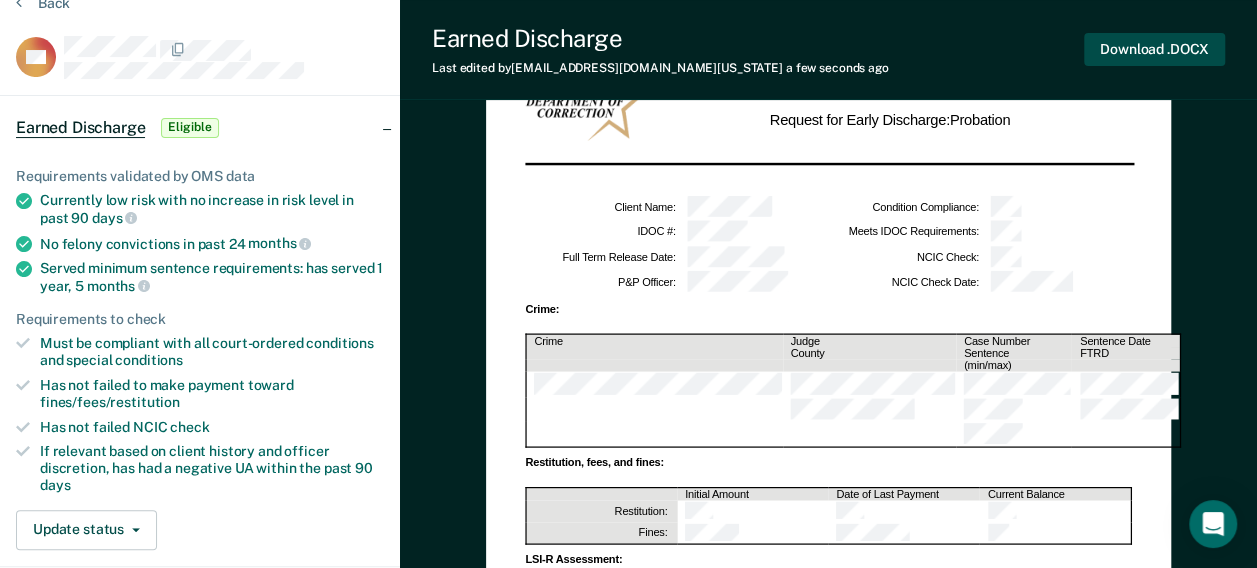 click on "Download .DOCX" at bounding box center [1154, 49] 